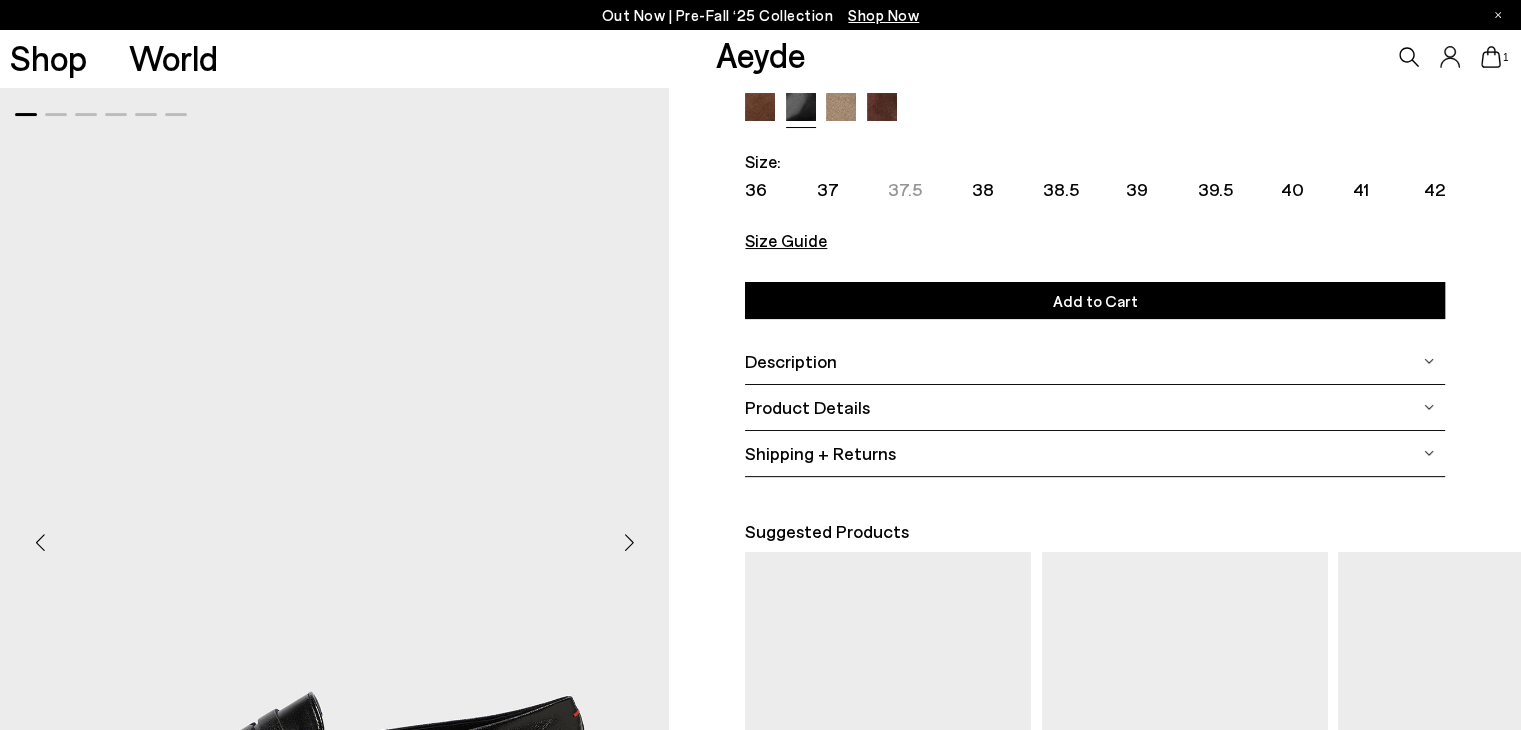 scroll, scrollTop: 0, scrollLeft: 0, axis: both 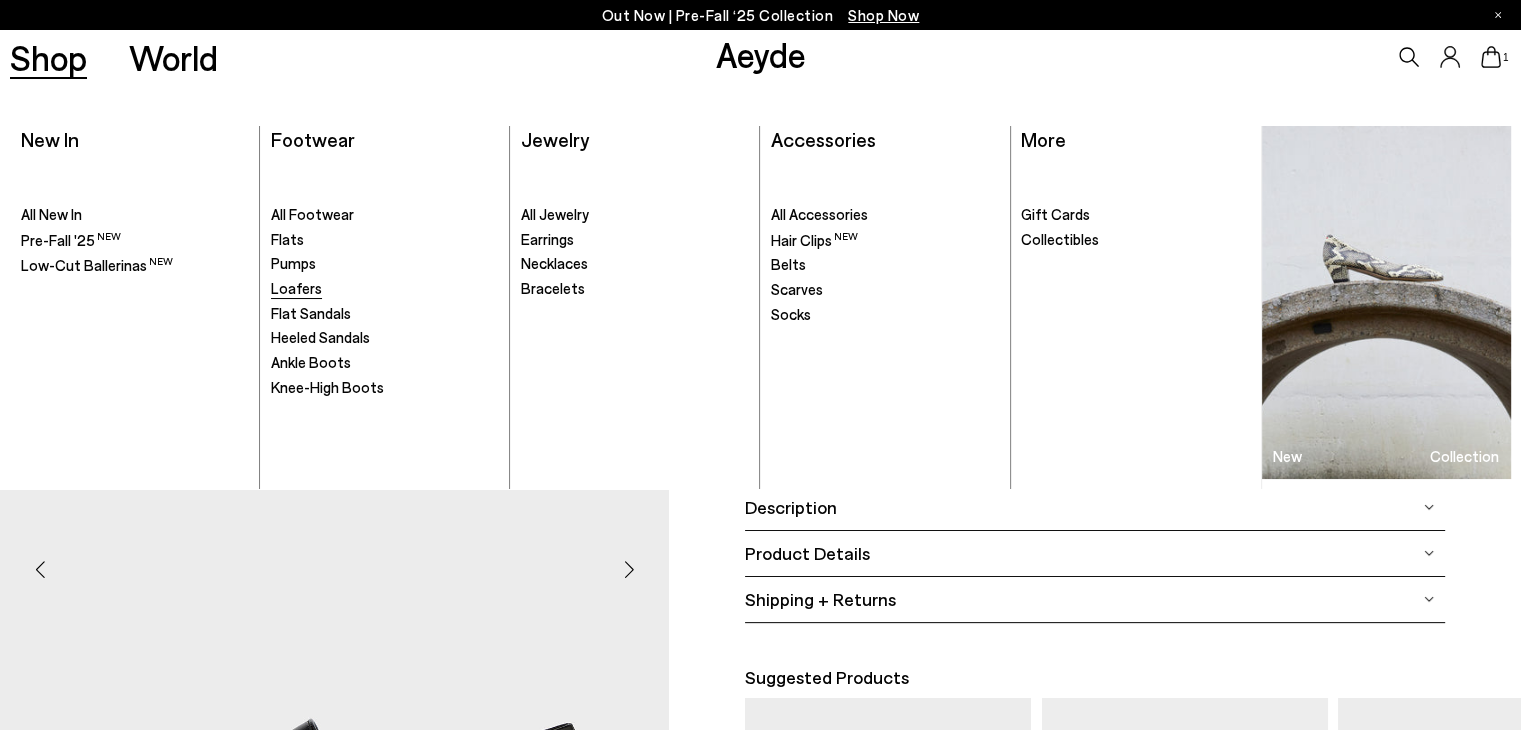 click on "Loafers" at bounding box center (296, 288) 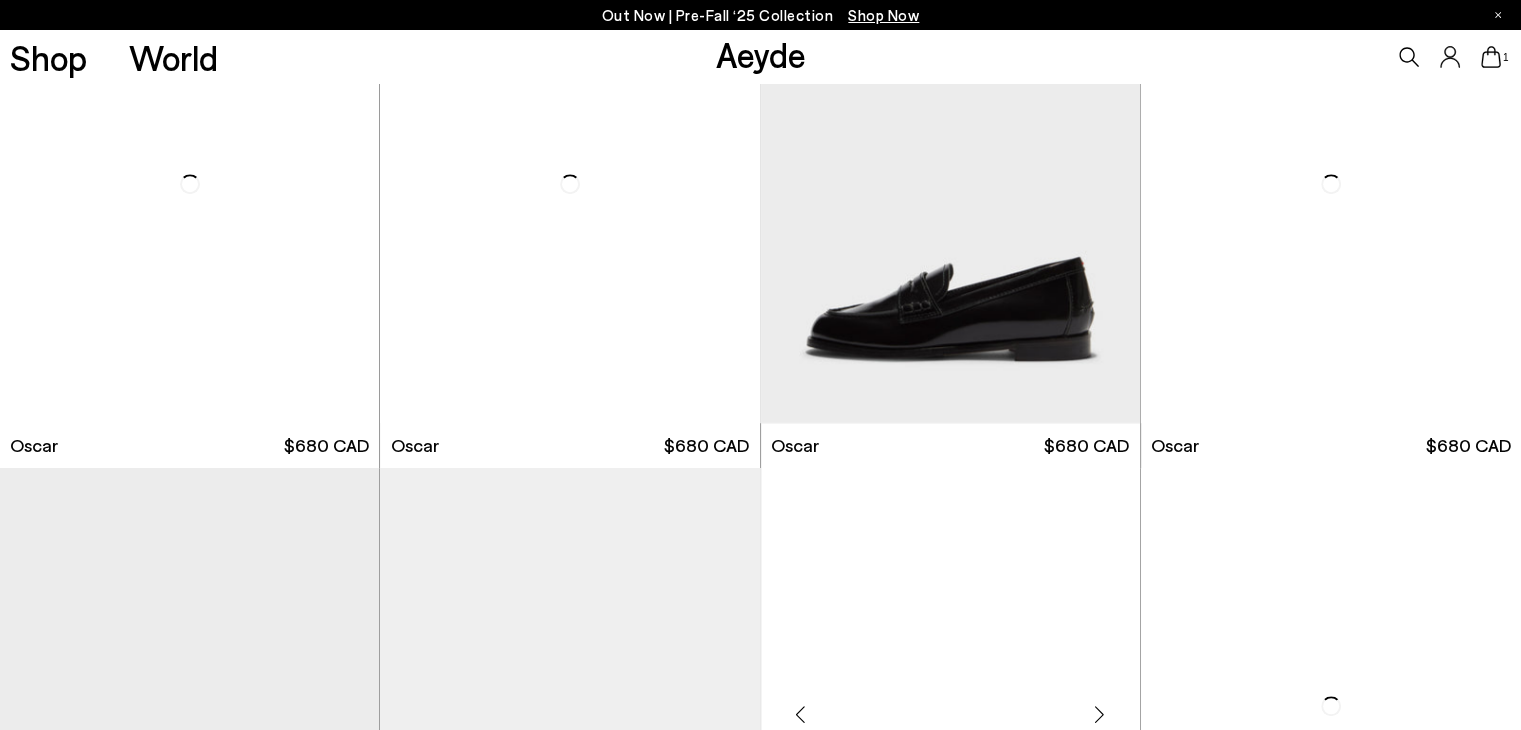 scroll, scrollTop: 1200, scrollLeft: 0, axis: vertical 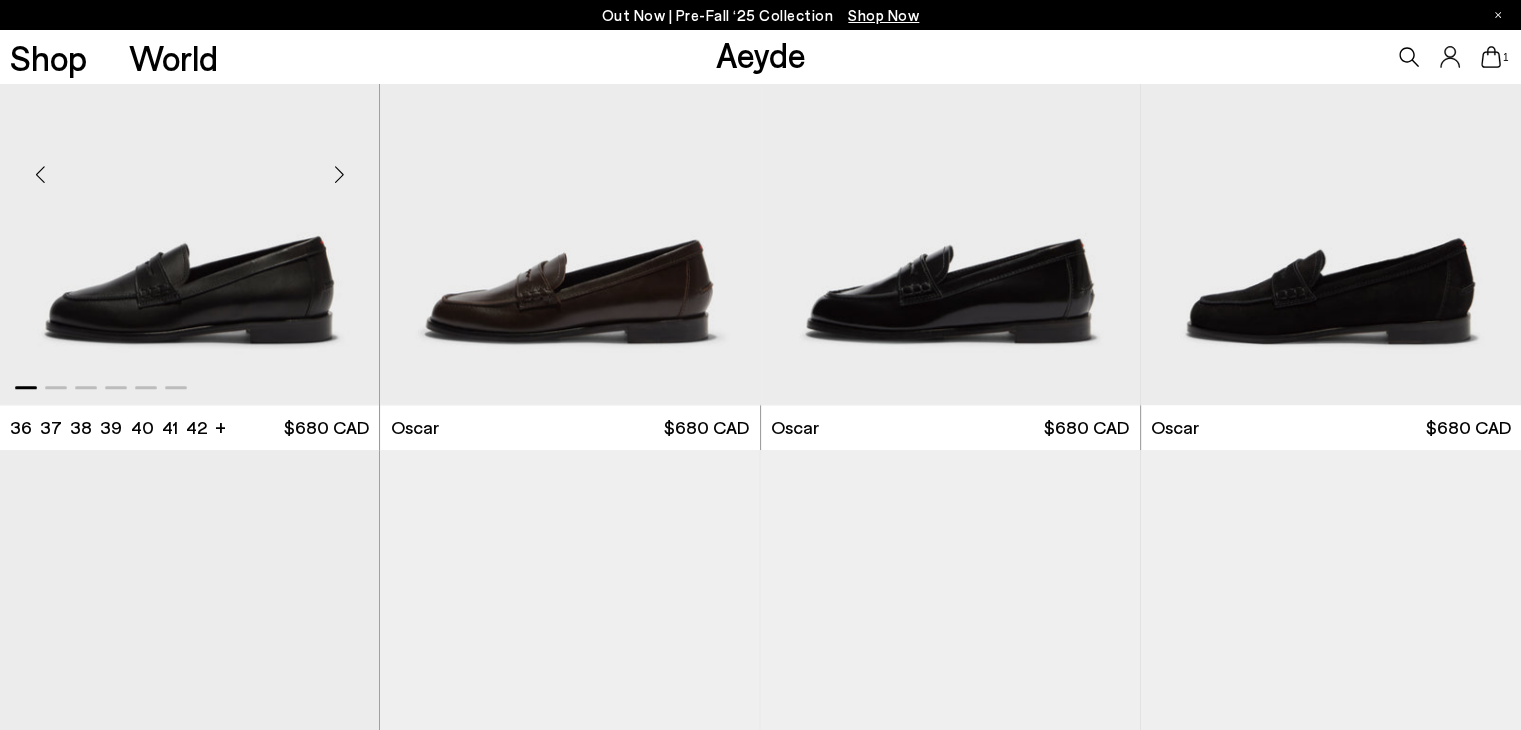 click at bounding box center (189, 166) 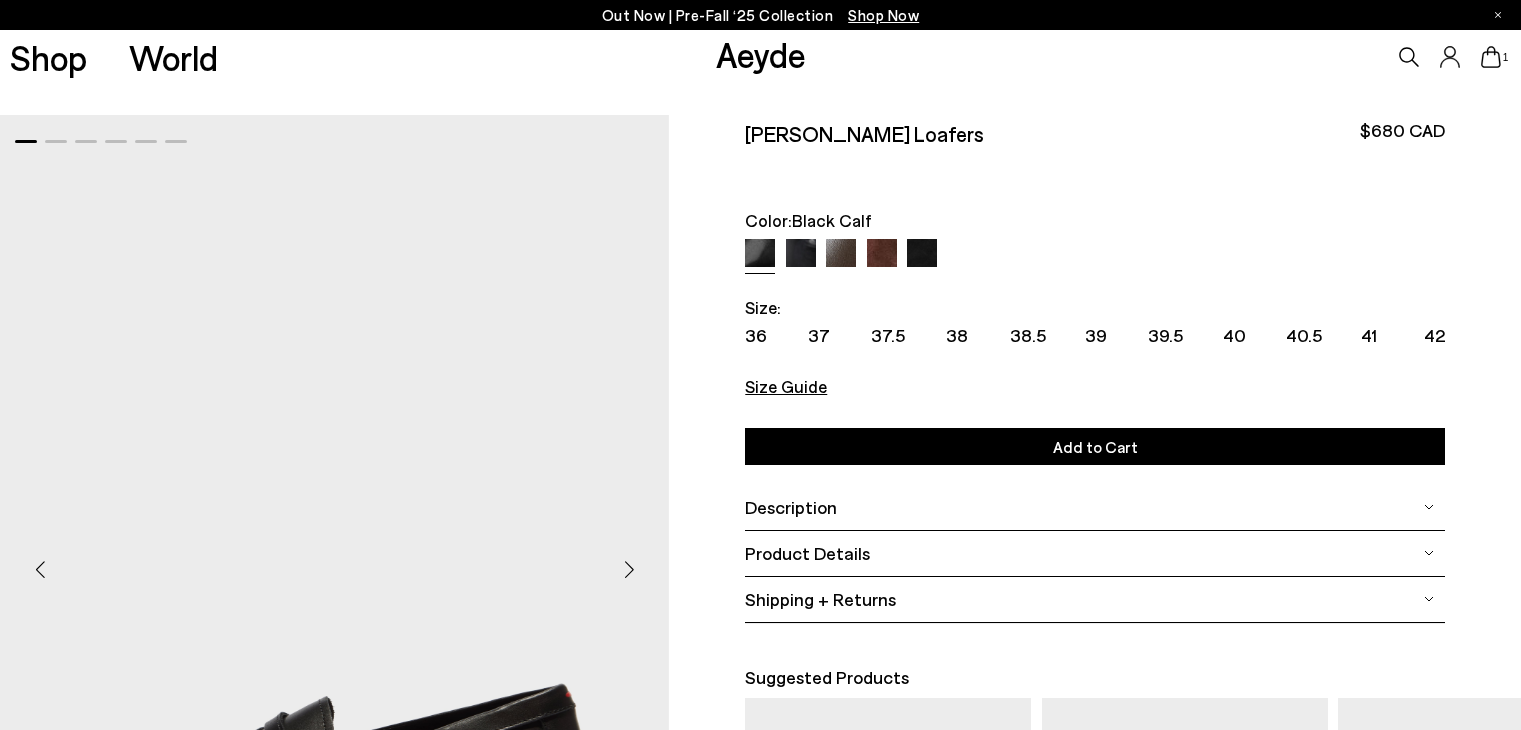 scroll, scrollTop: 0, scrollLeft: 0, axis: both 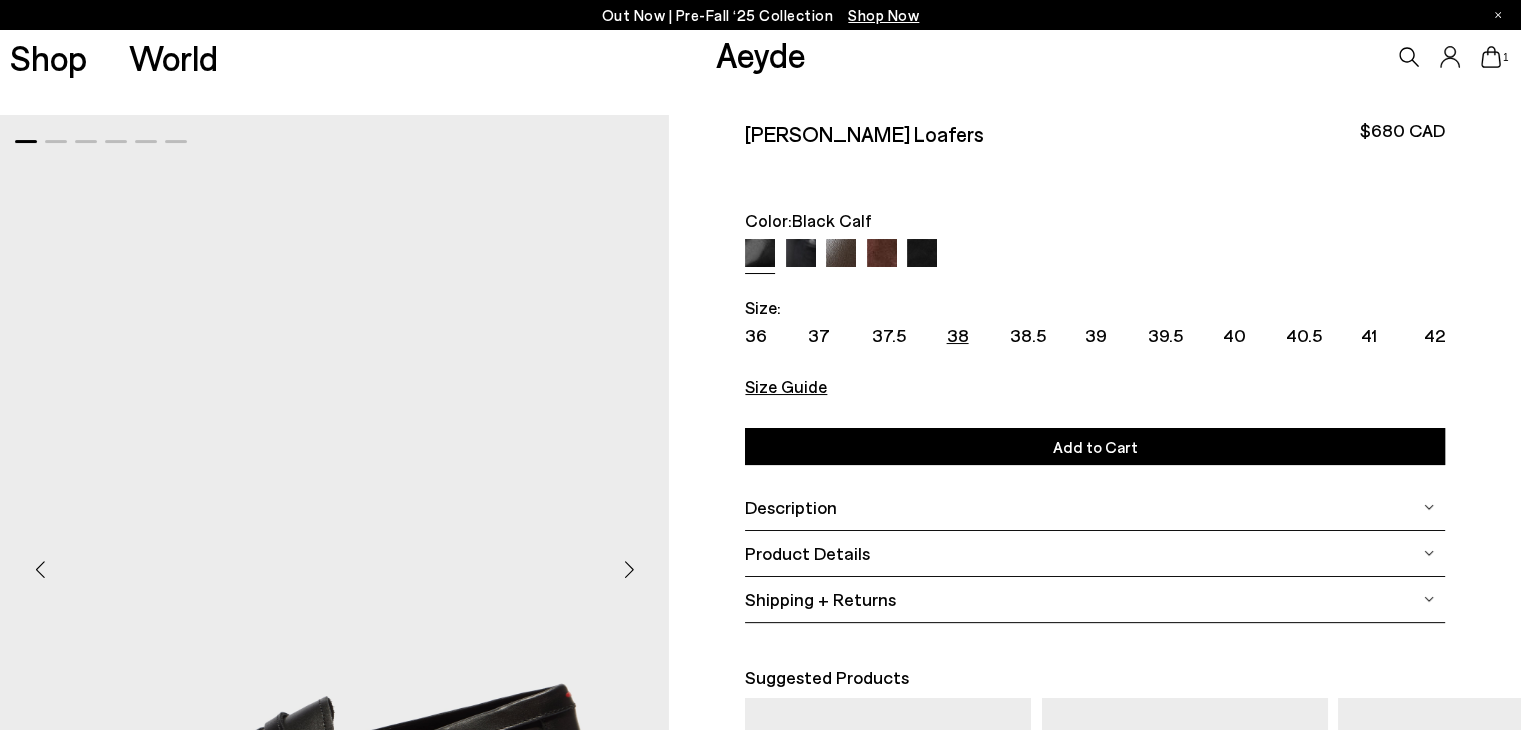 click on "38" at bounding box center (957, 335) 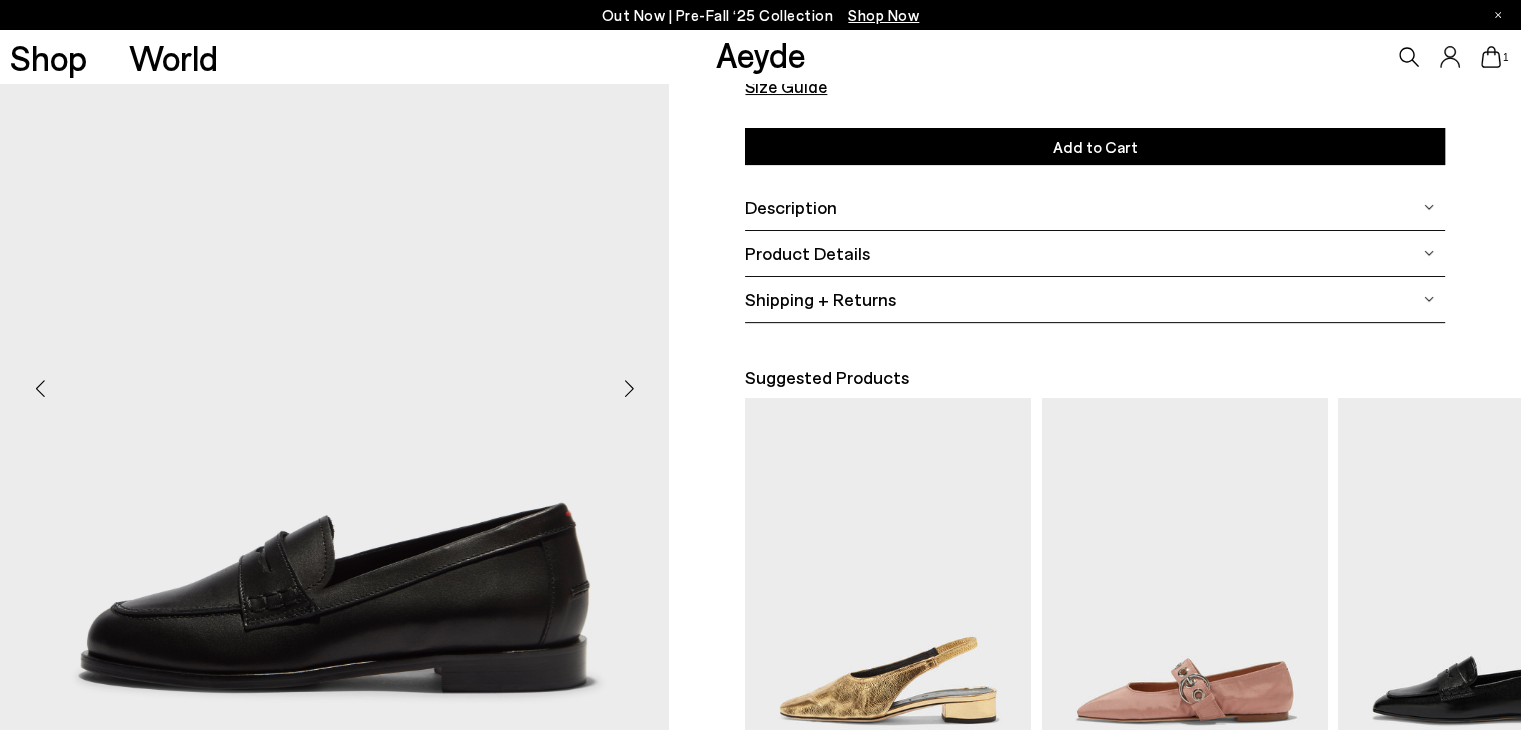 scroll, scrollTop: 400, scrollLeft: 0, axis: vertical 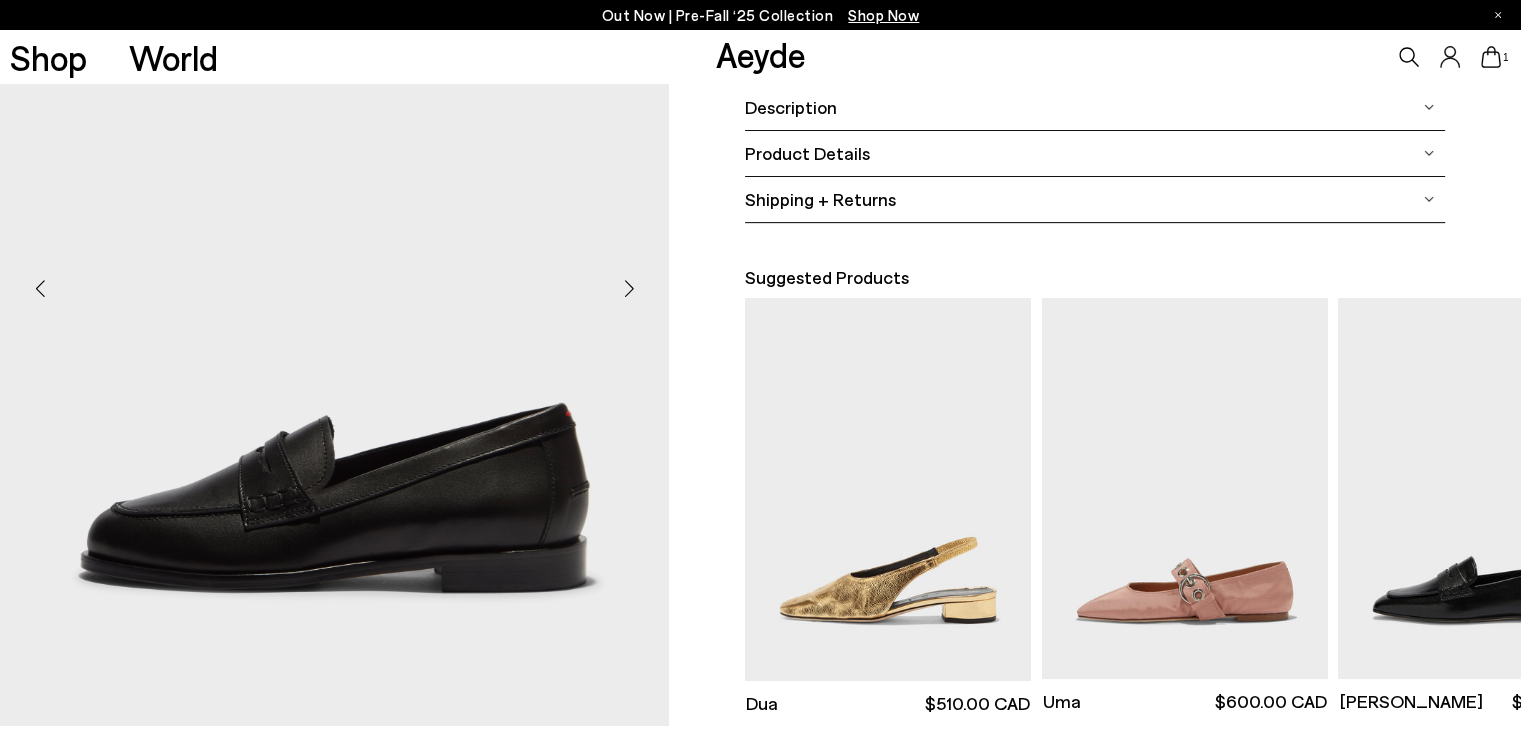 click on "Description" at bounding box center (1095, 107) 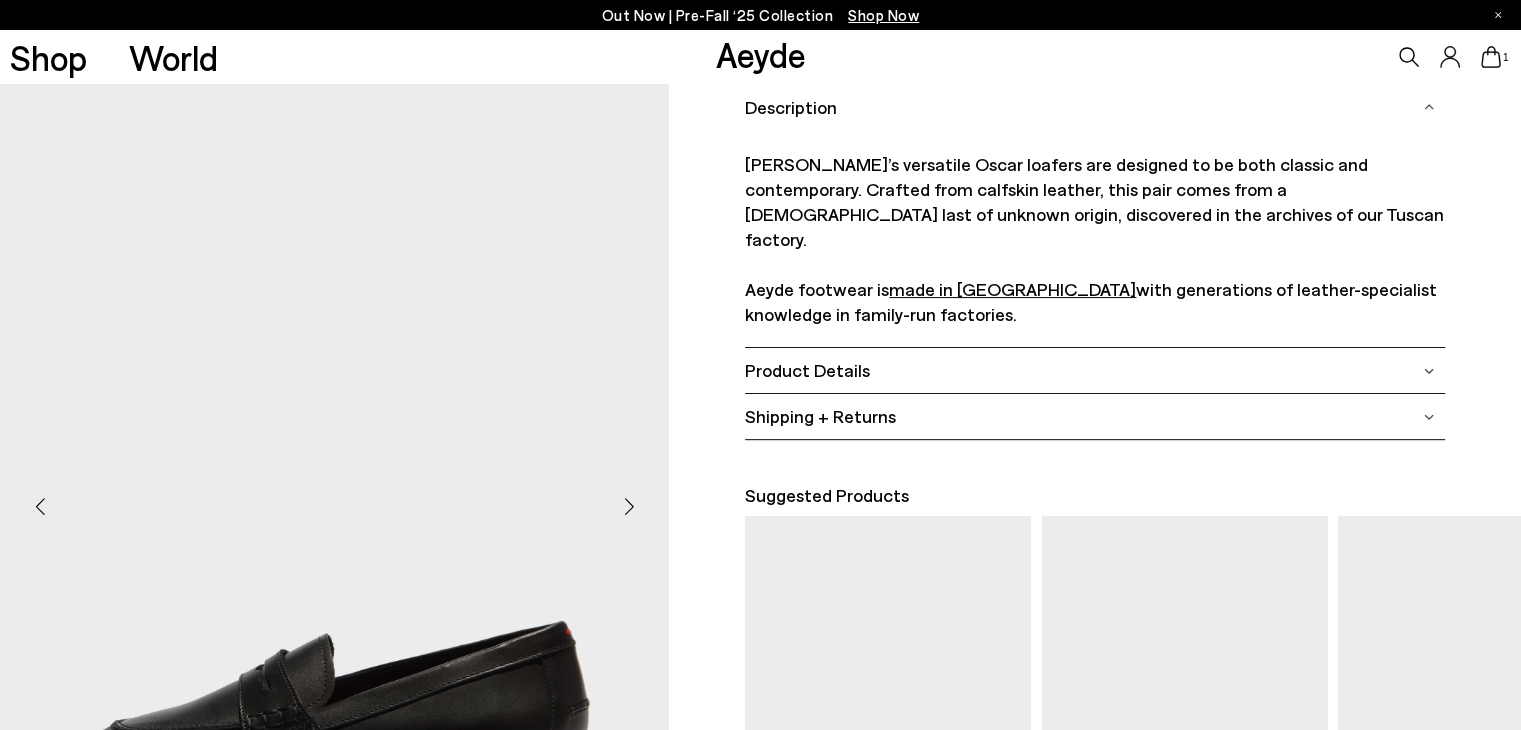 click on "Product Details" at bounding box center (1095, 370) 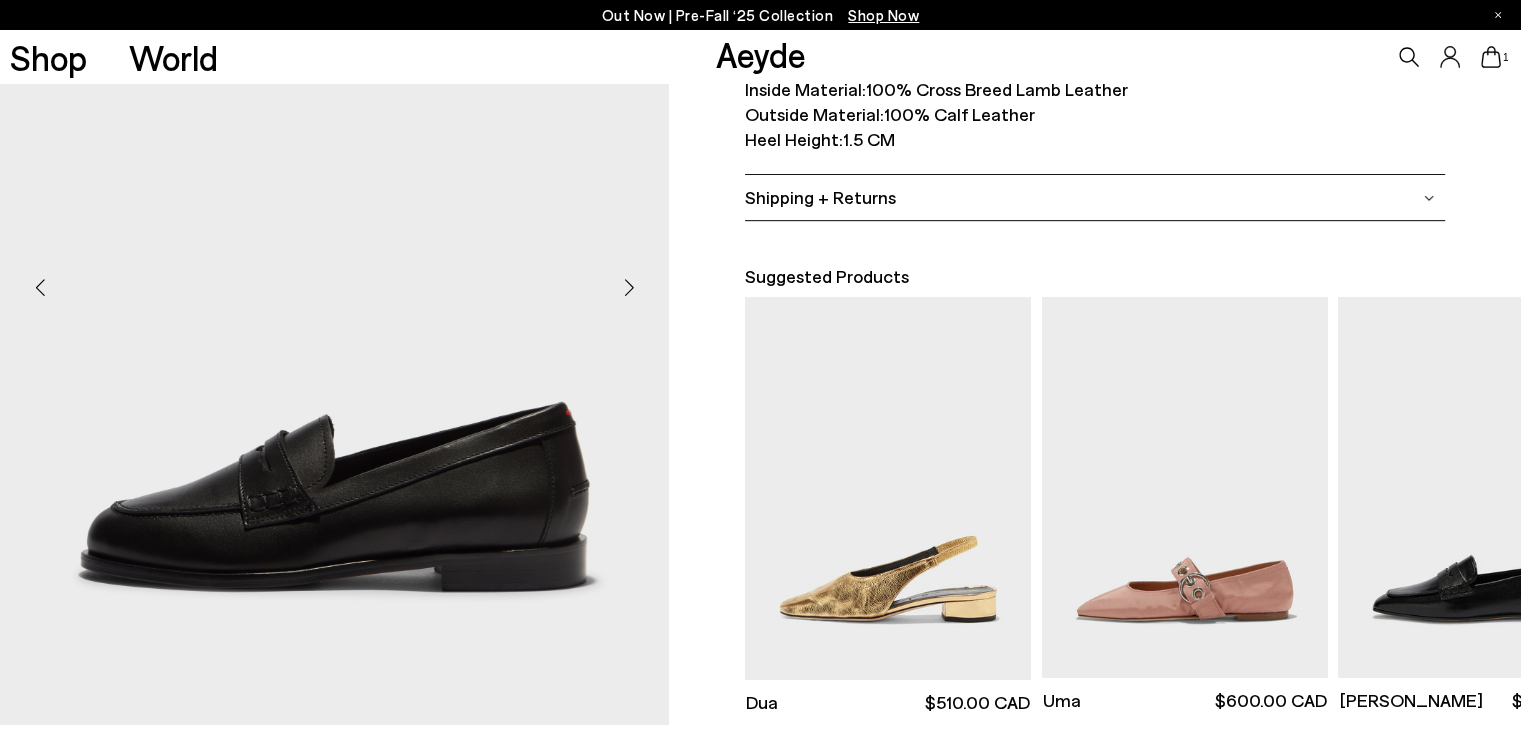 scroll, scrollTop: 500, scrollLeft: 0, axis: vertical 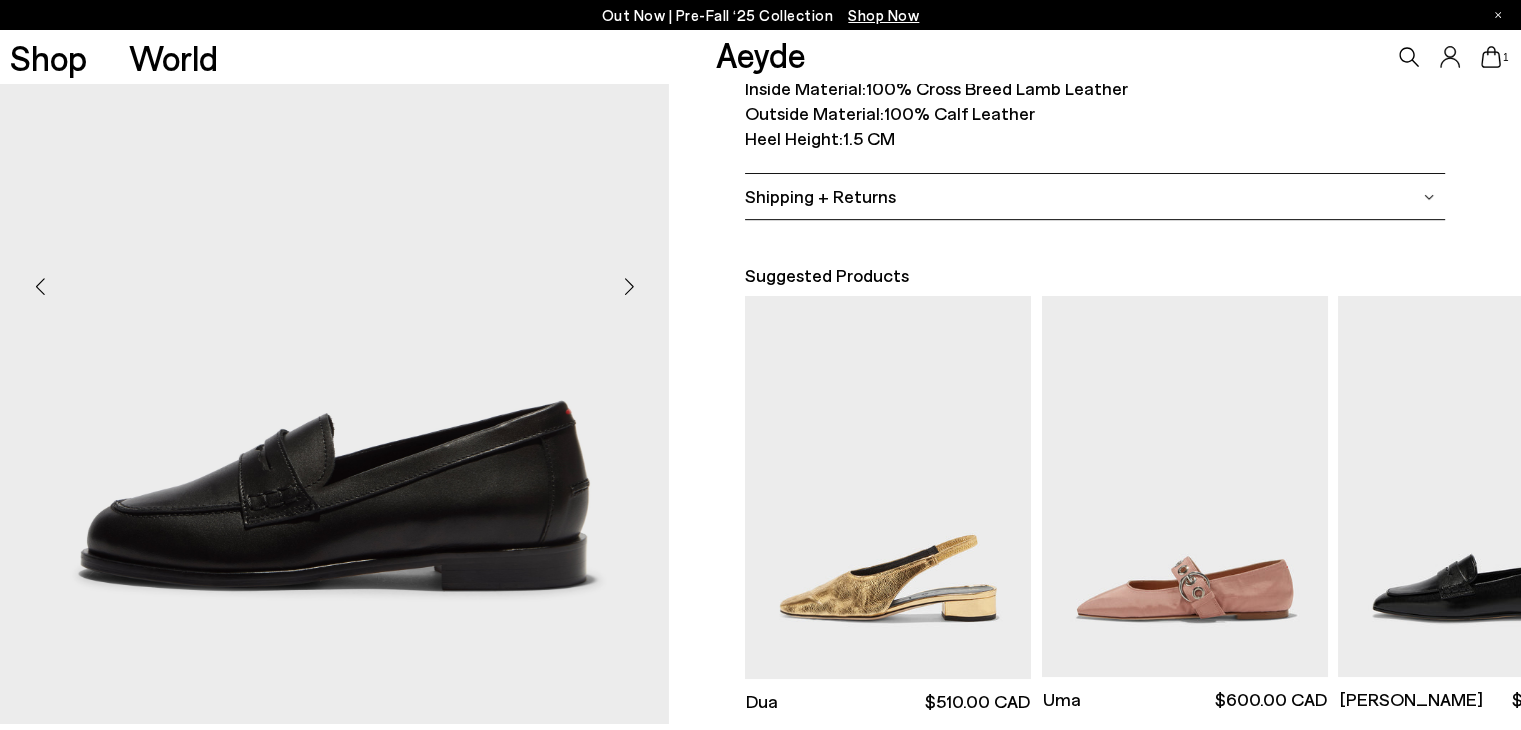 click at bounding box center [629, 286] 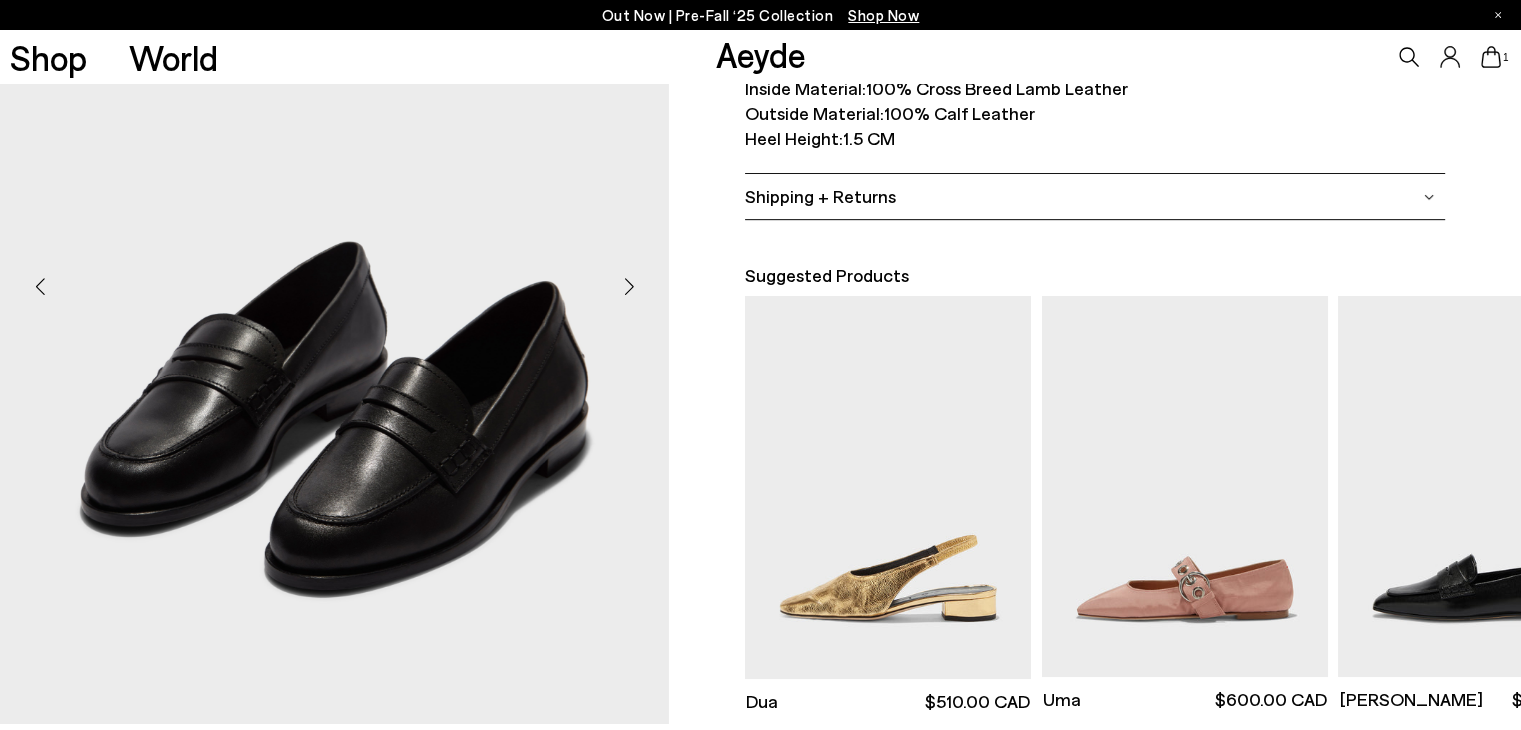 click at bounding box center [629, 286] 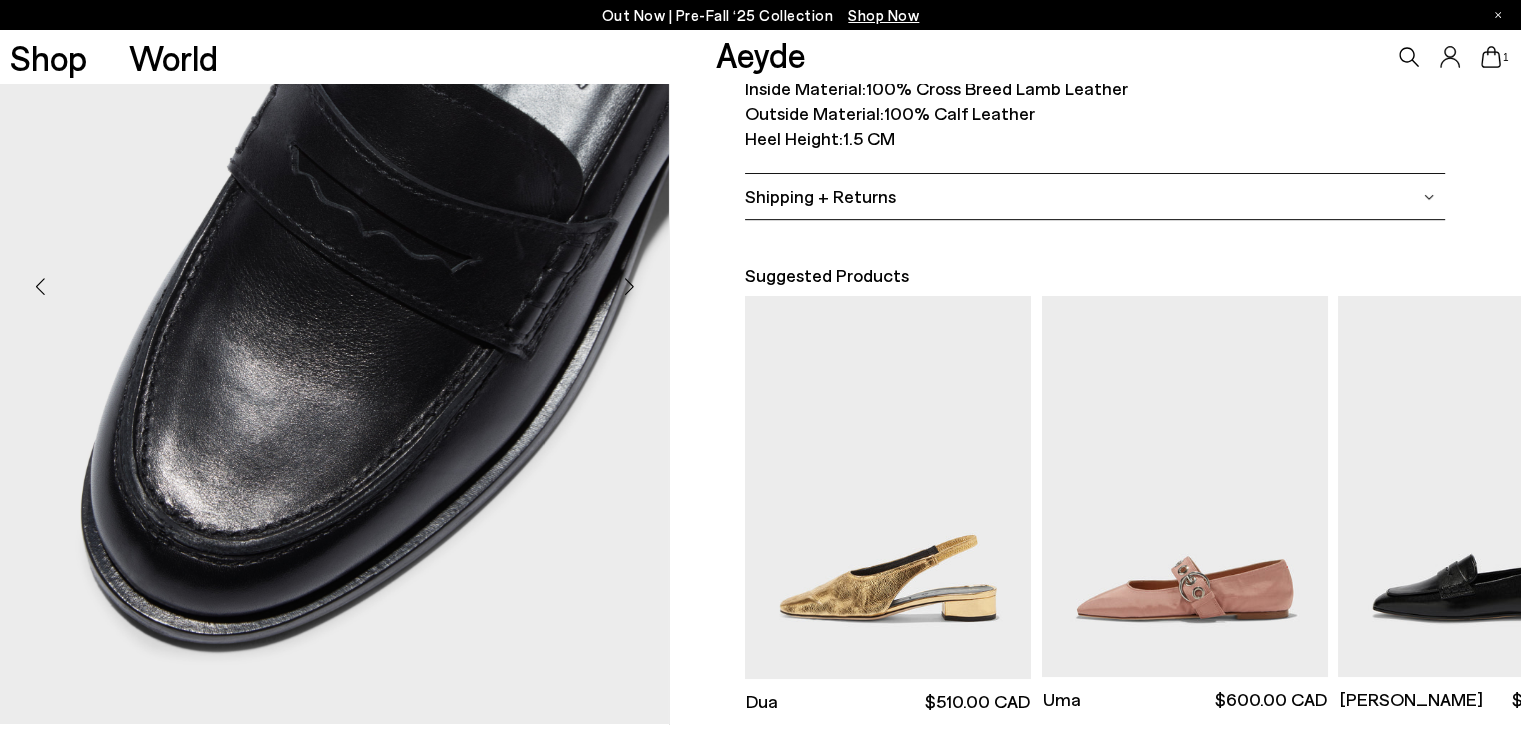 click at bounding box center (629, 286) 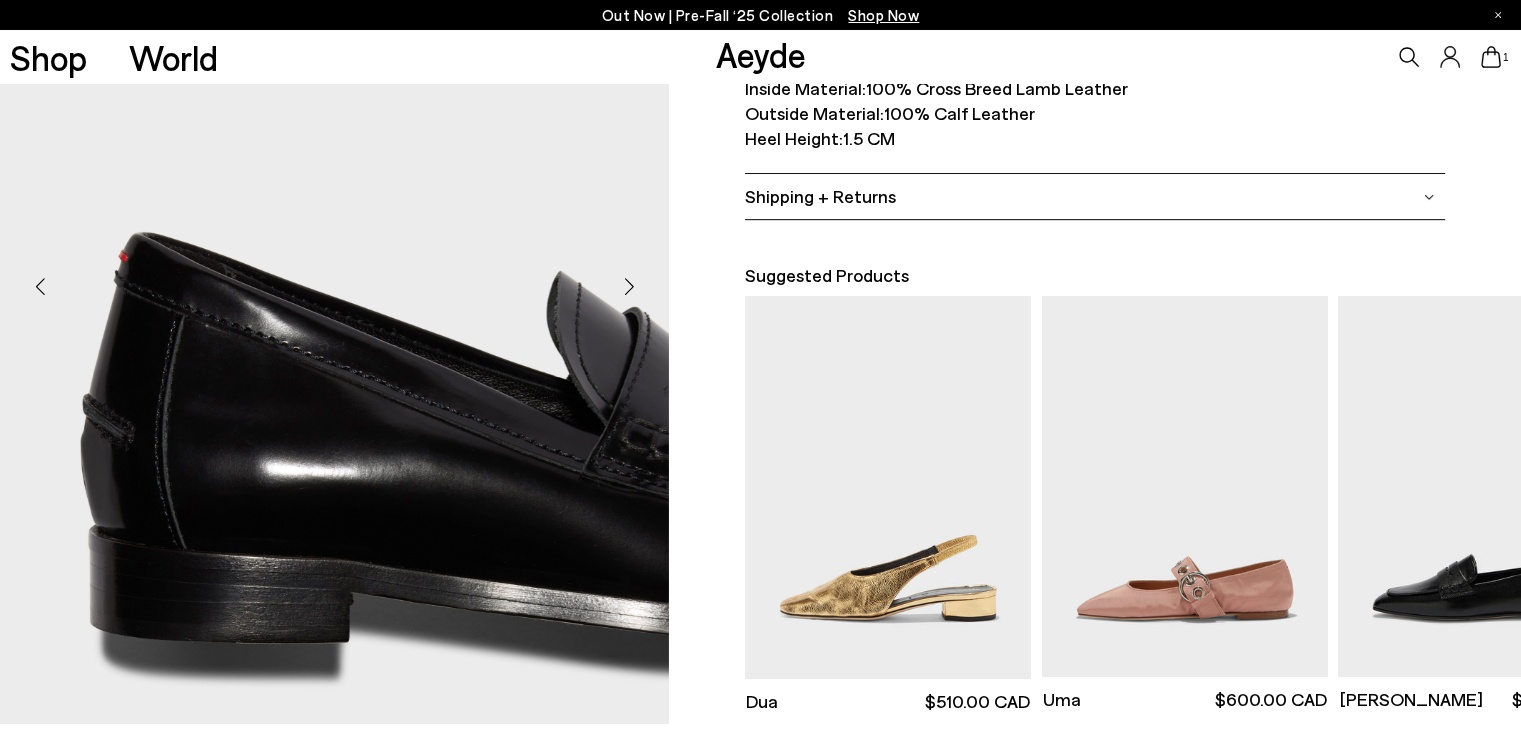 click at bounding box center [629, 286] 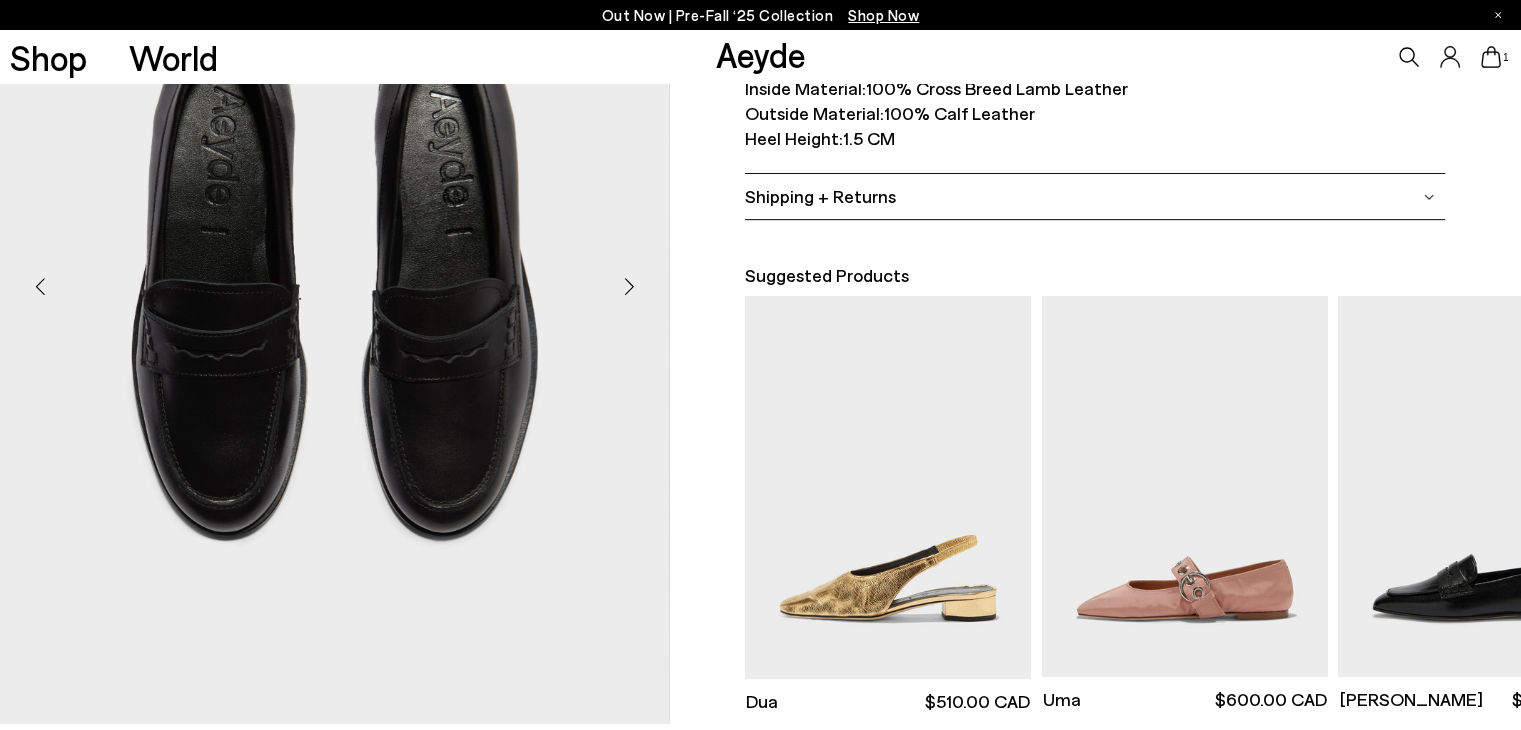 click at bounding box center [629, 286] 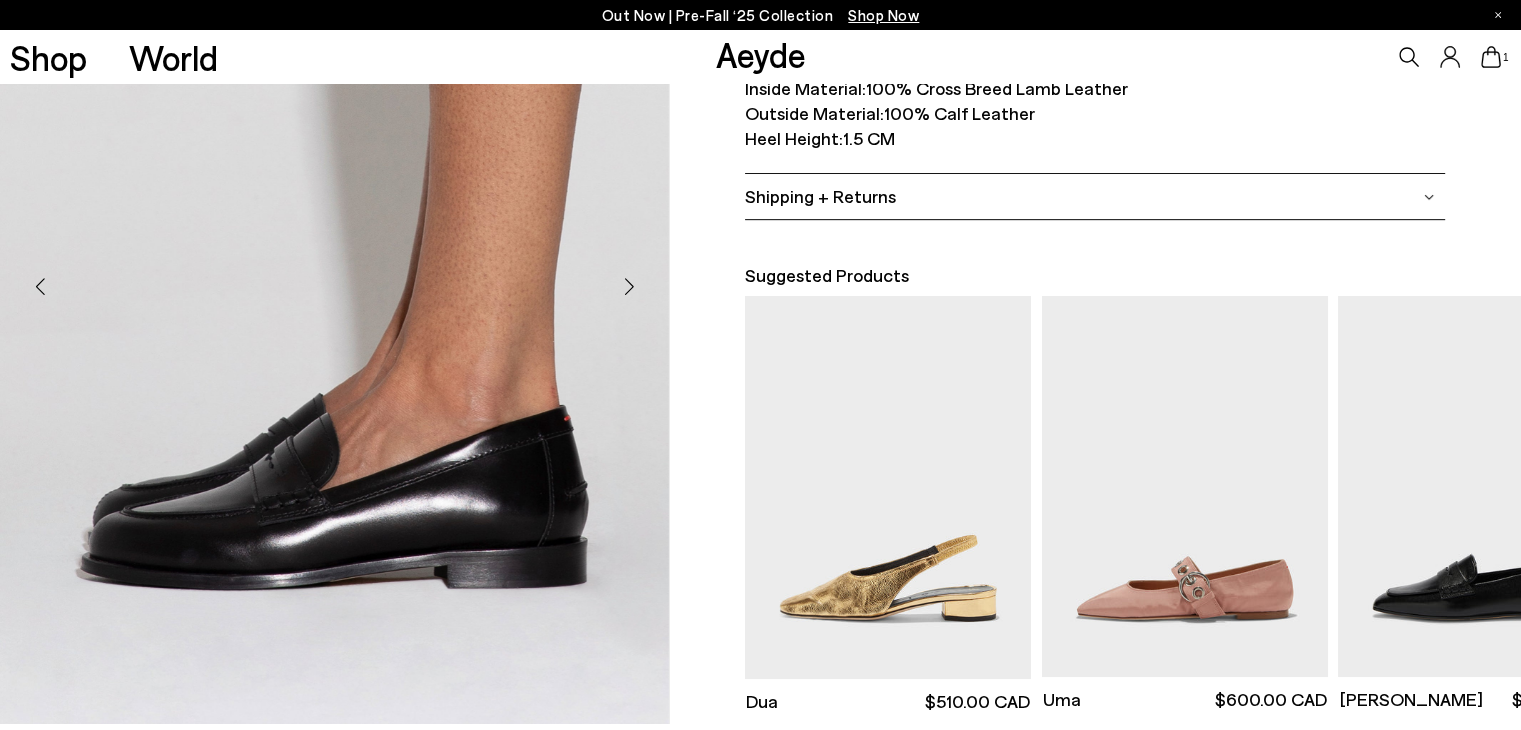 click at bounding box center [629, 286] 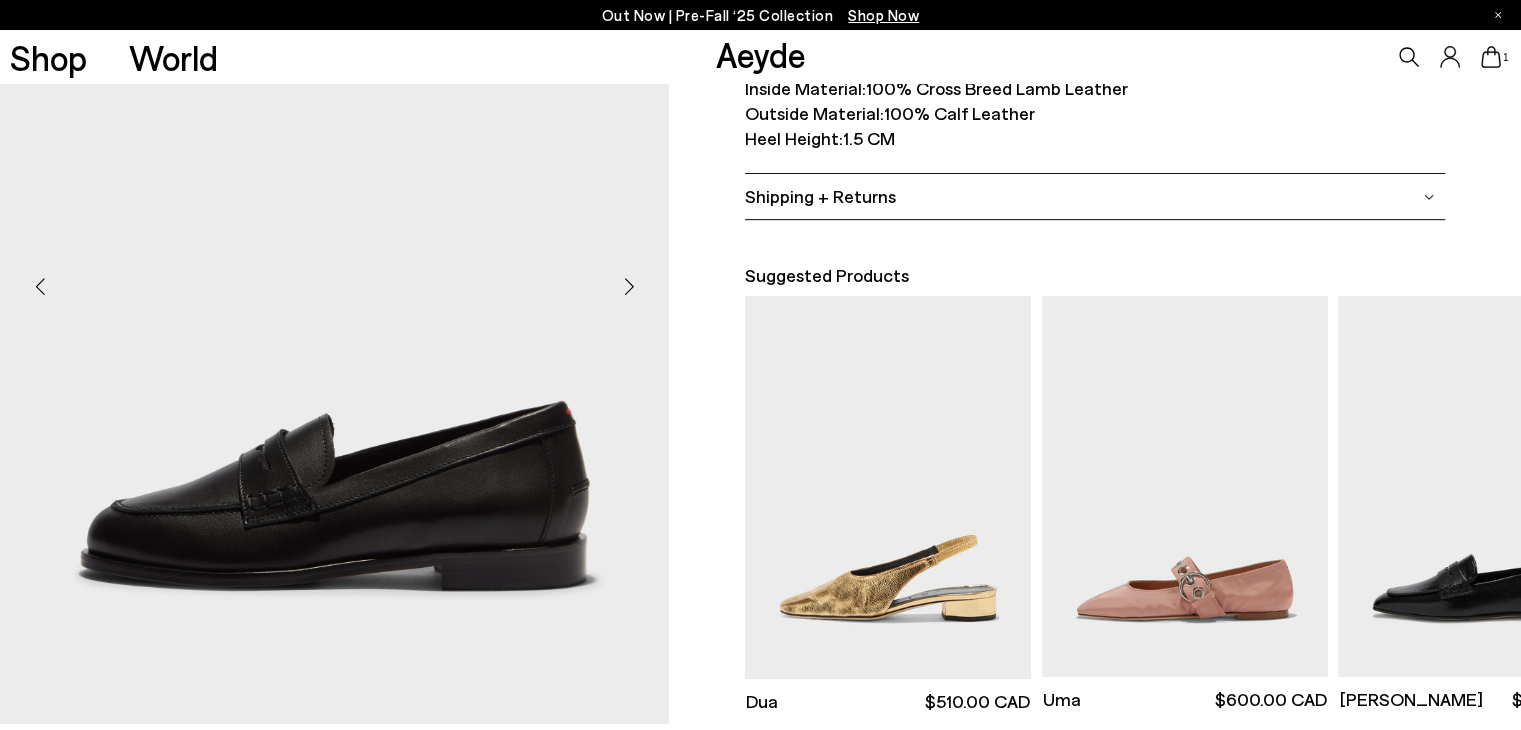 click at bounding box center (629, 286) 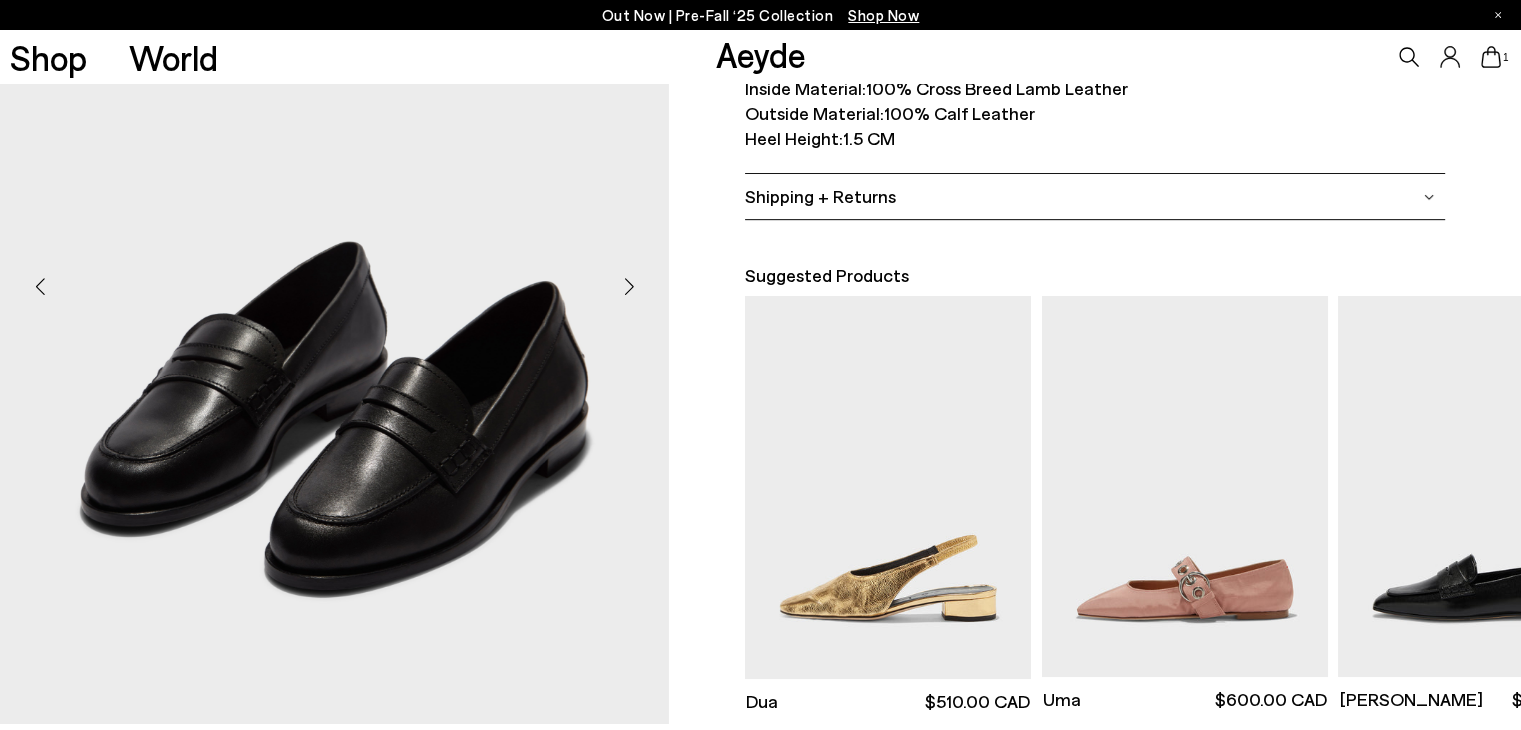 click at bounding box center [629, 286] 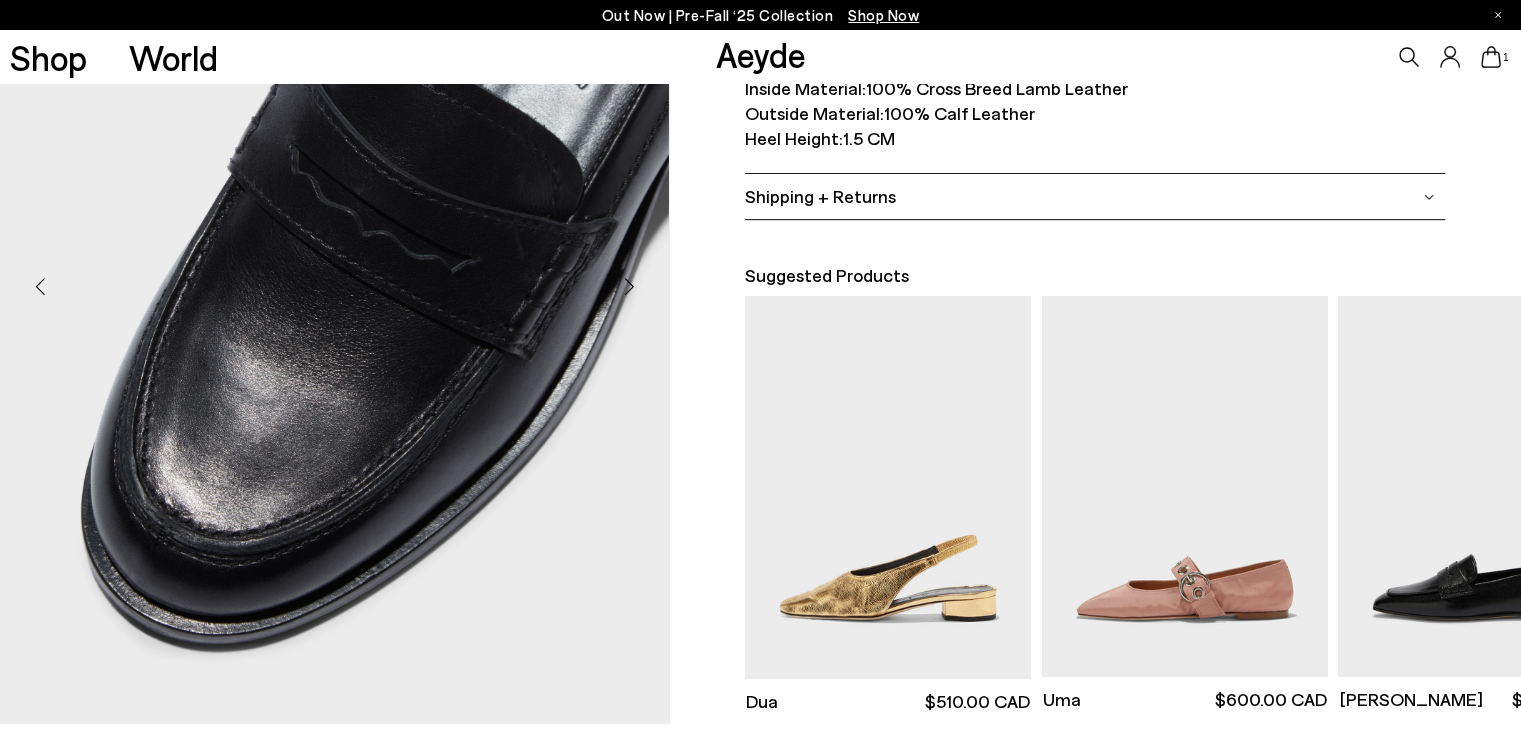 click at bounding box center [629, 286] 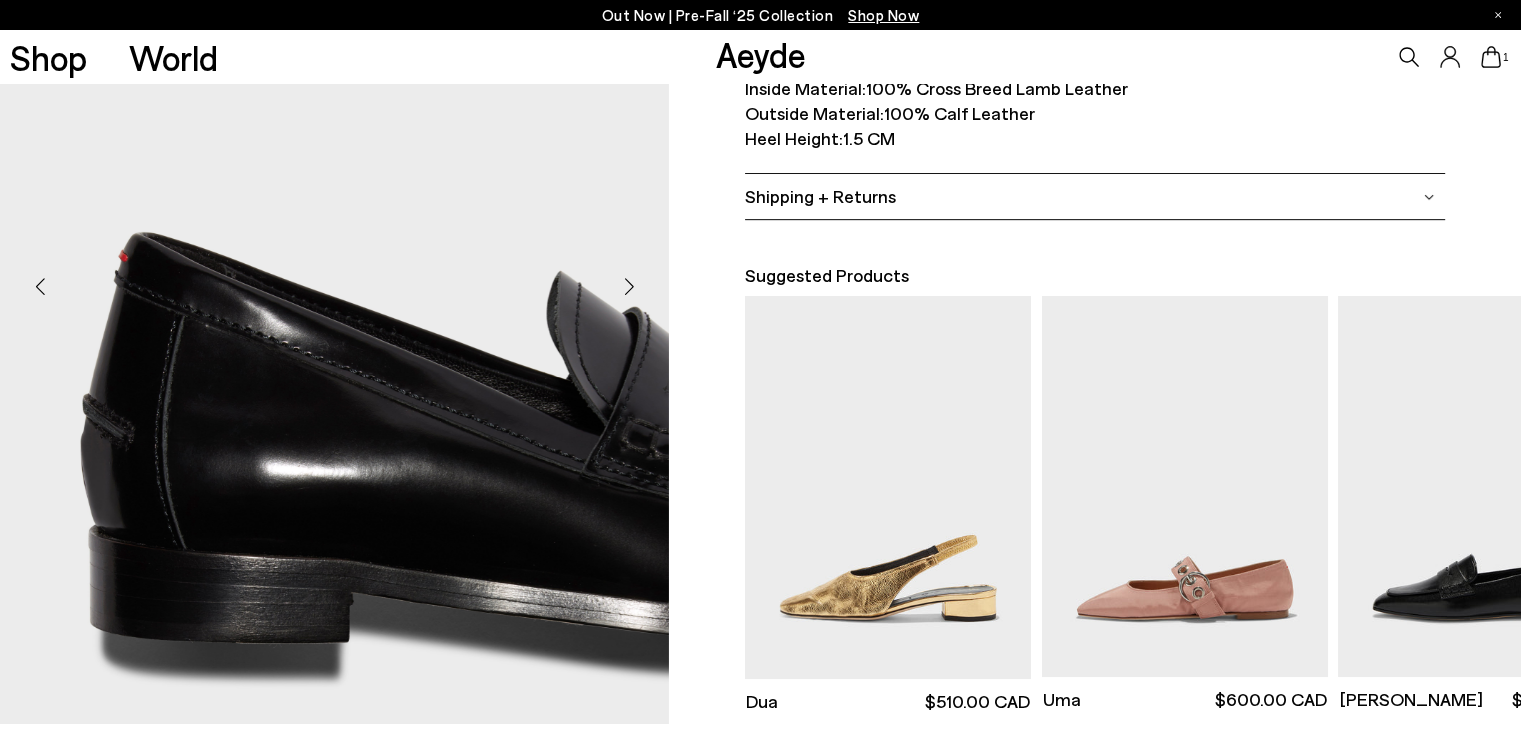 click at bounding box center [629, 286] 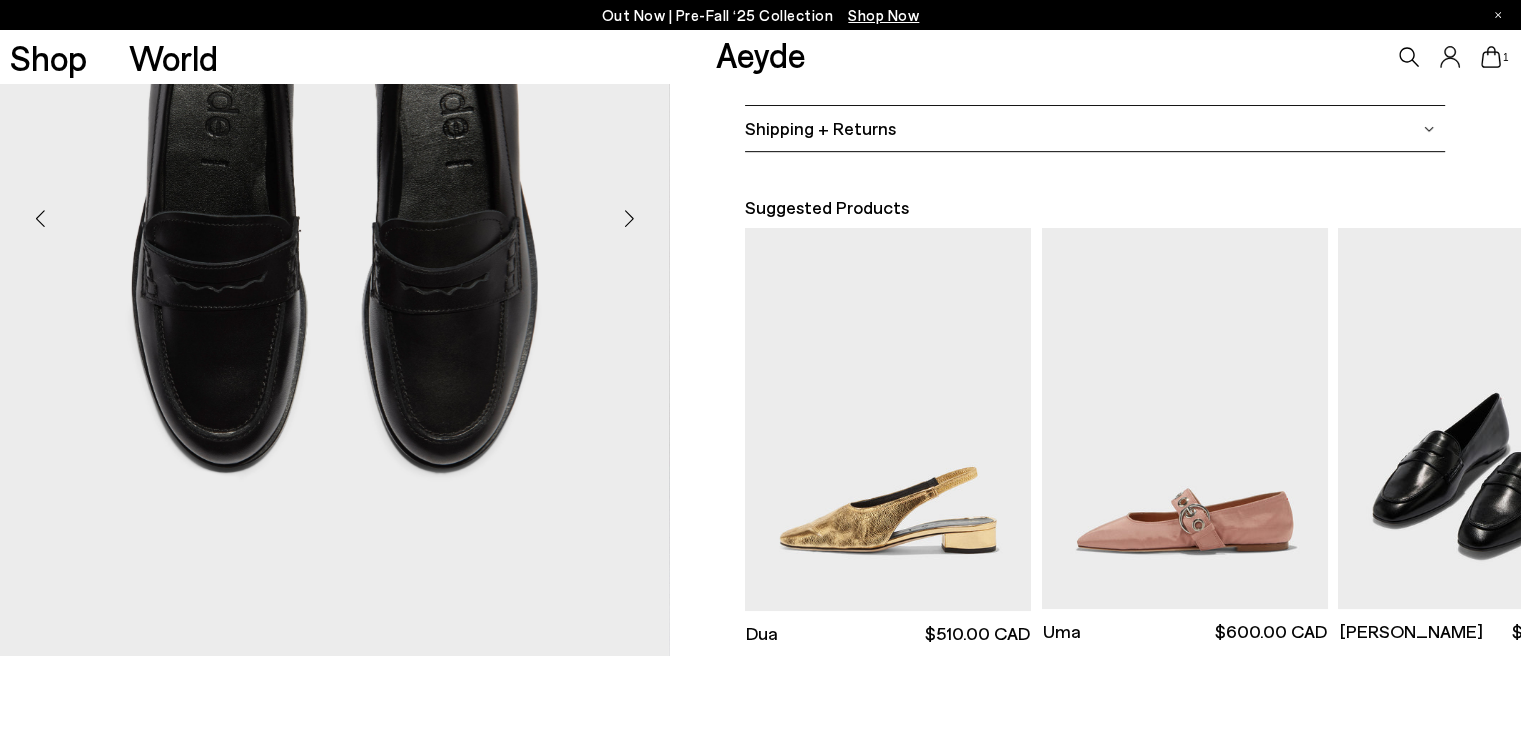scroll, scrollTop: 600, scrollLeft: 0, axis: vertical 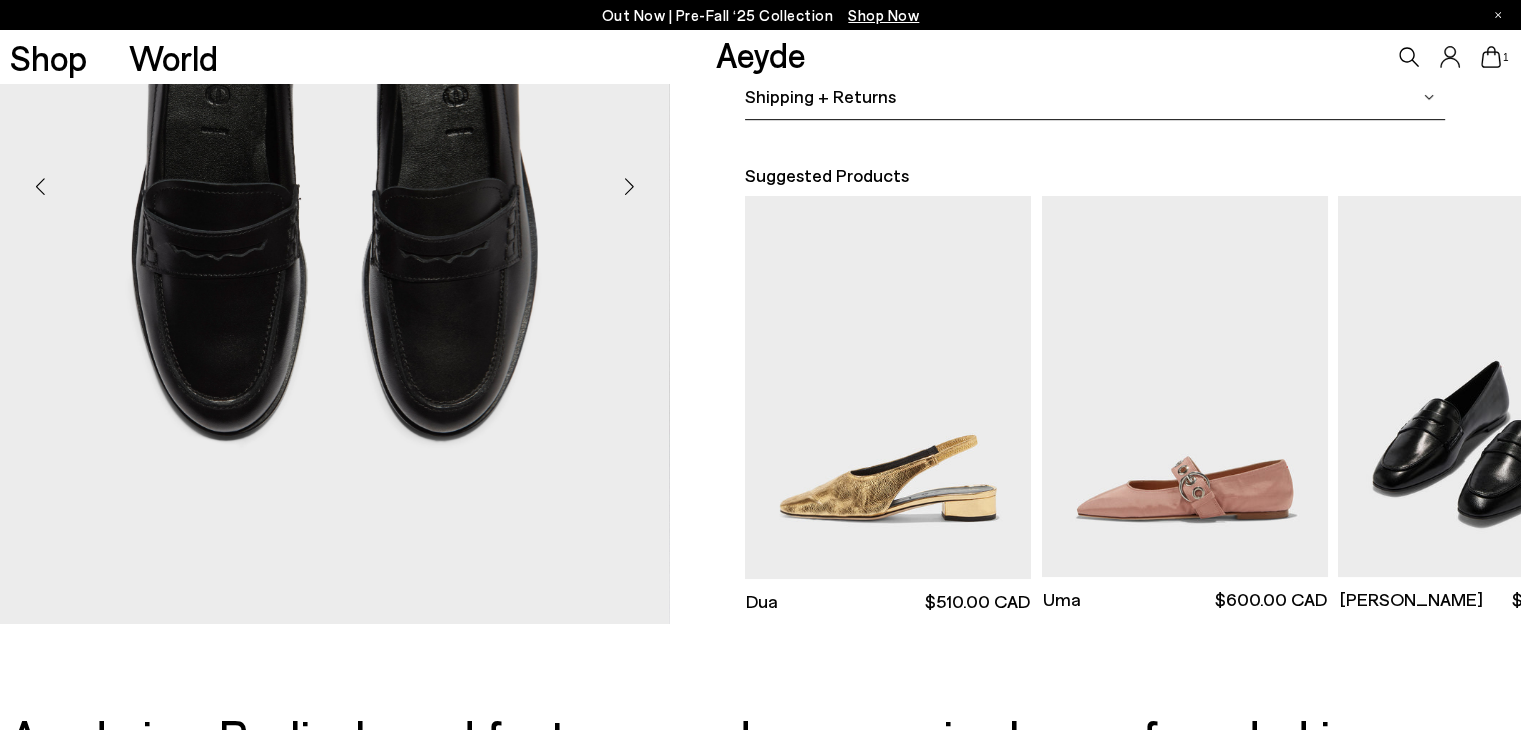 click at bounding box center (1481, 386) 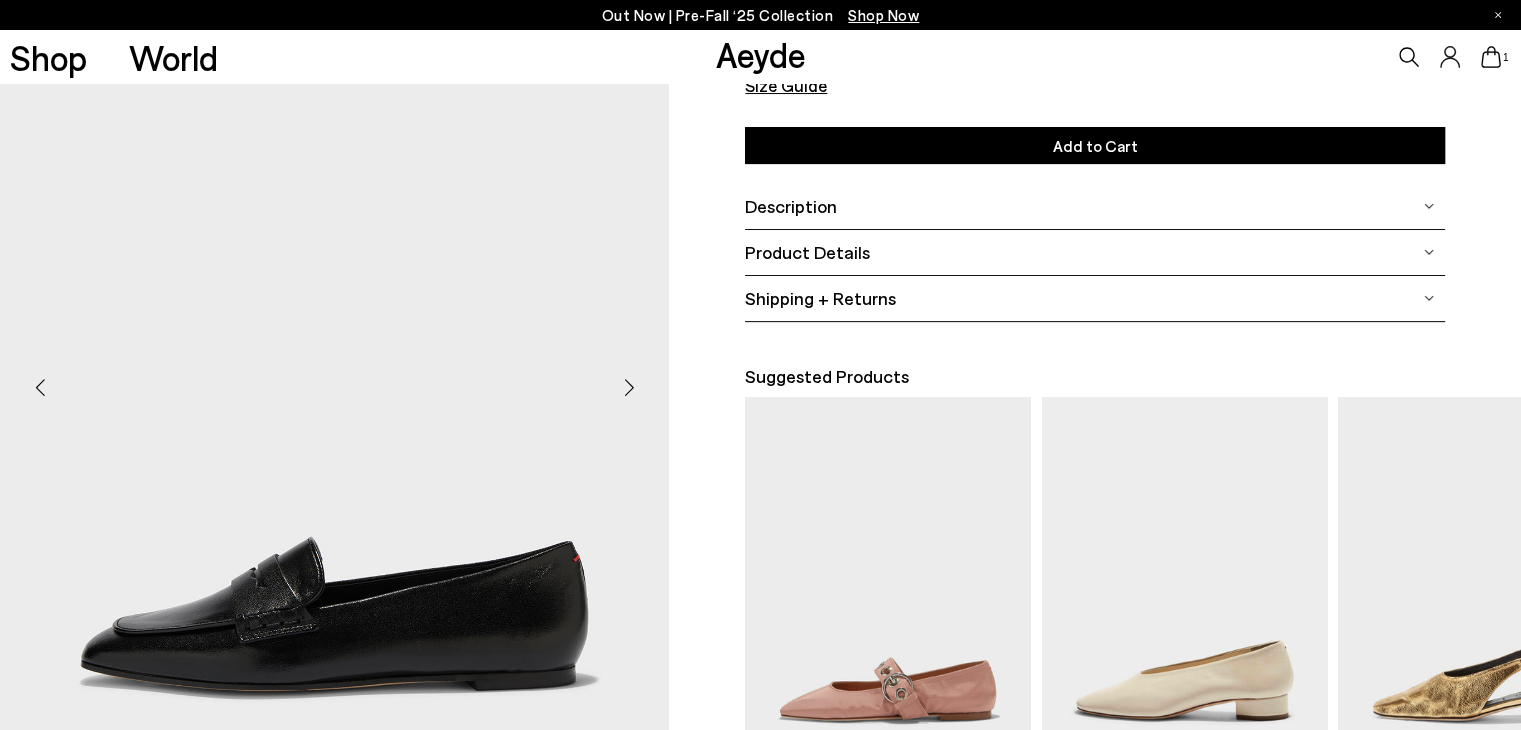 scroll, scrollTop: 400, scrollLeft: 0, axis: vertical 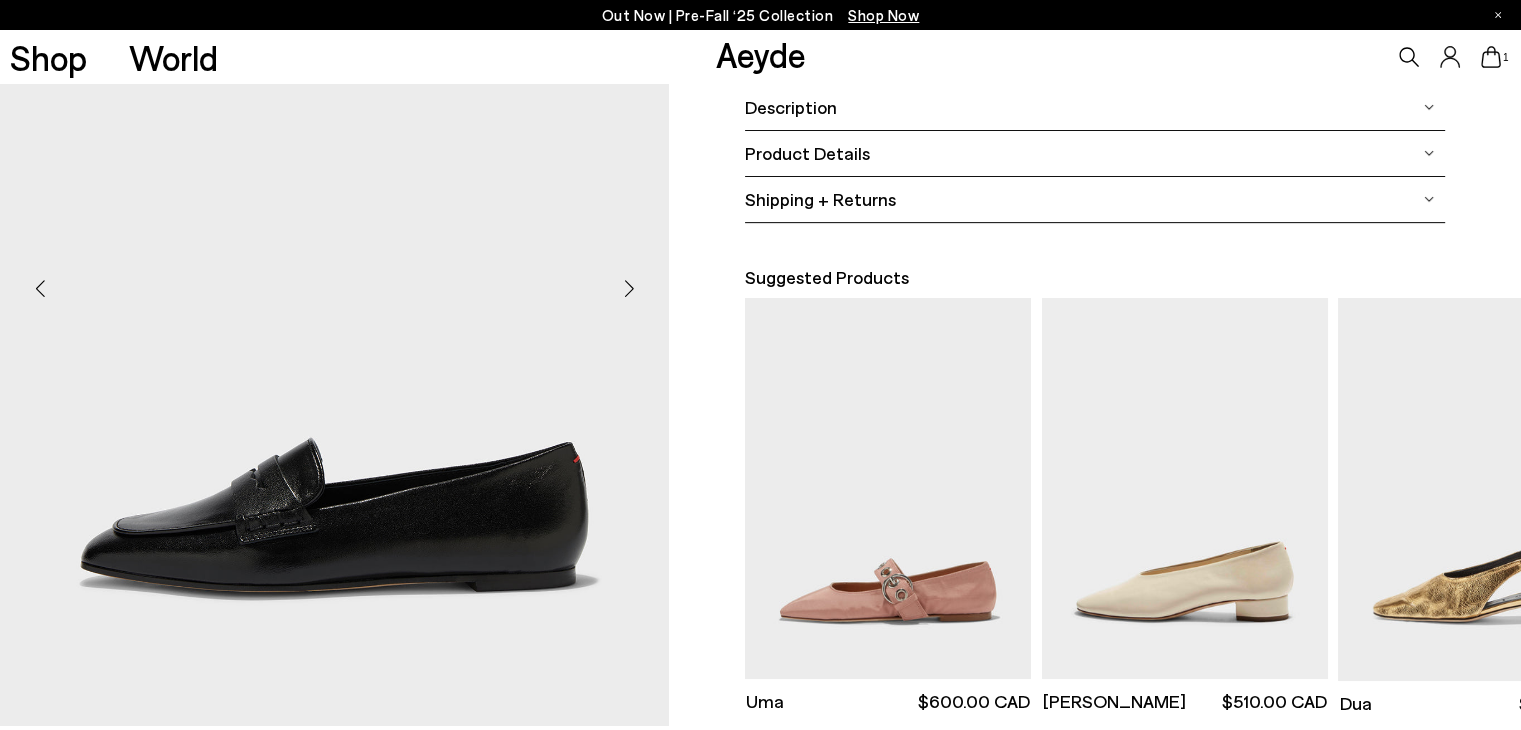 click at bounding box center [629, 288] 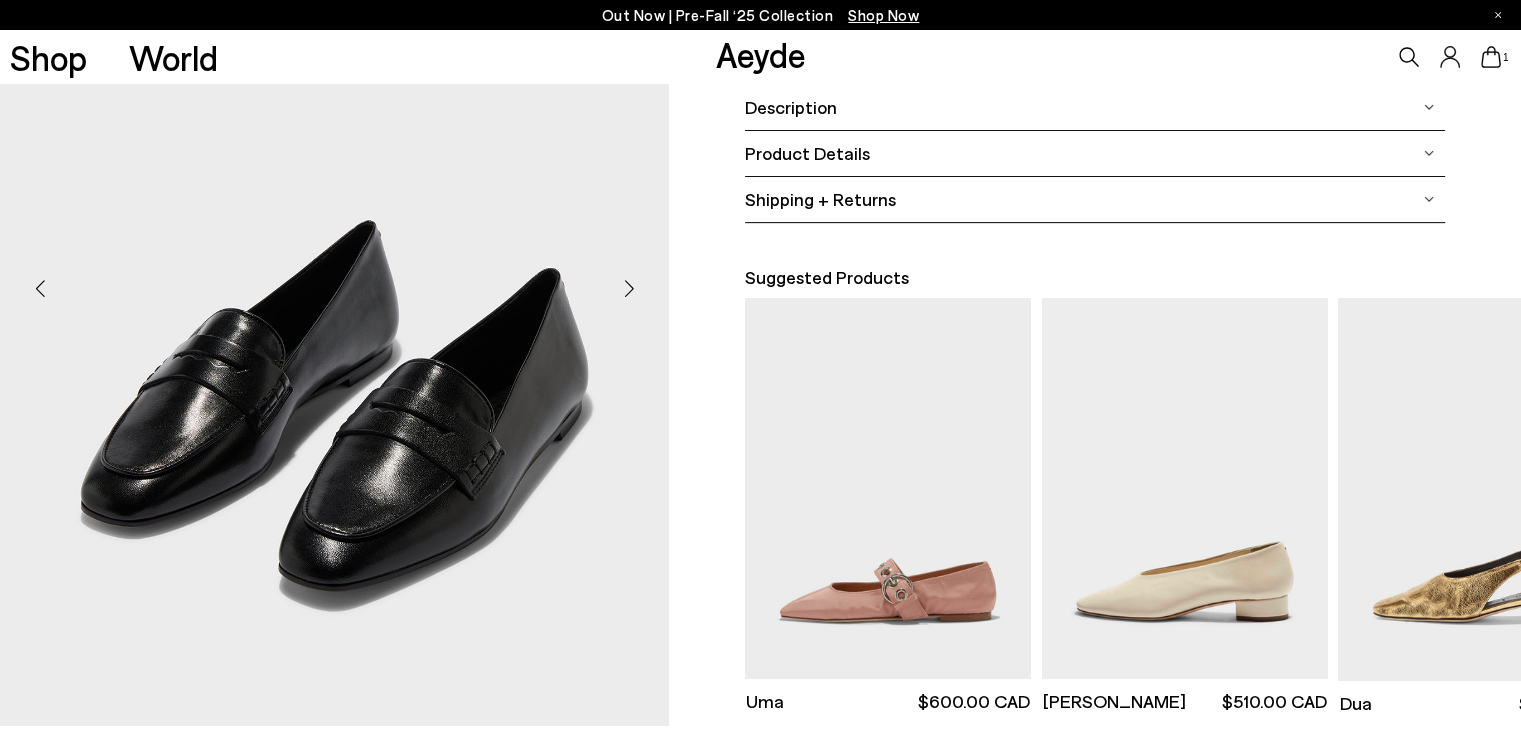 click at bounding box center (629, 288) 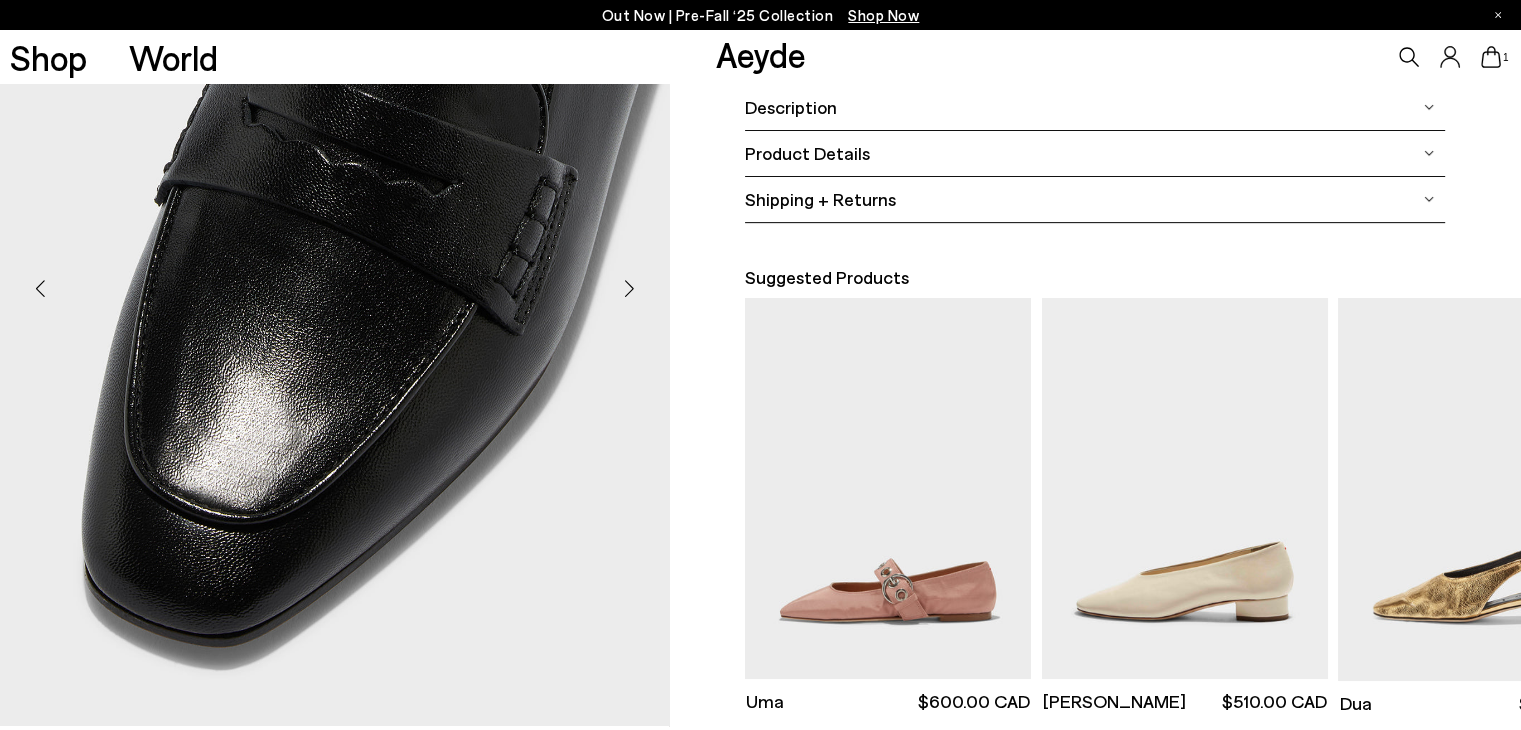click at bounding box center (629, 288) 